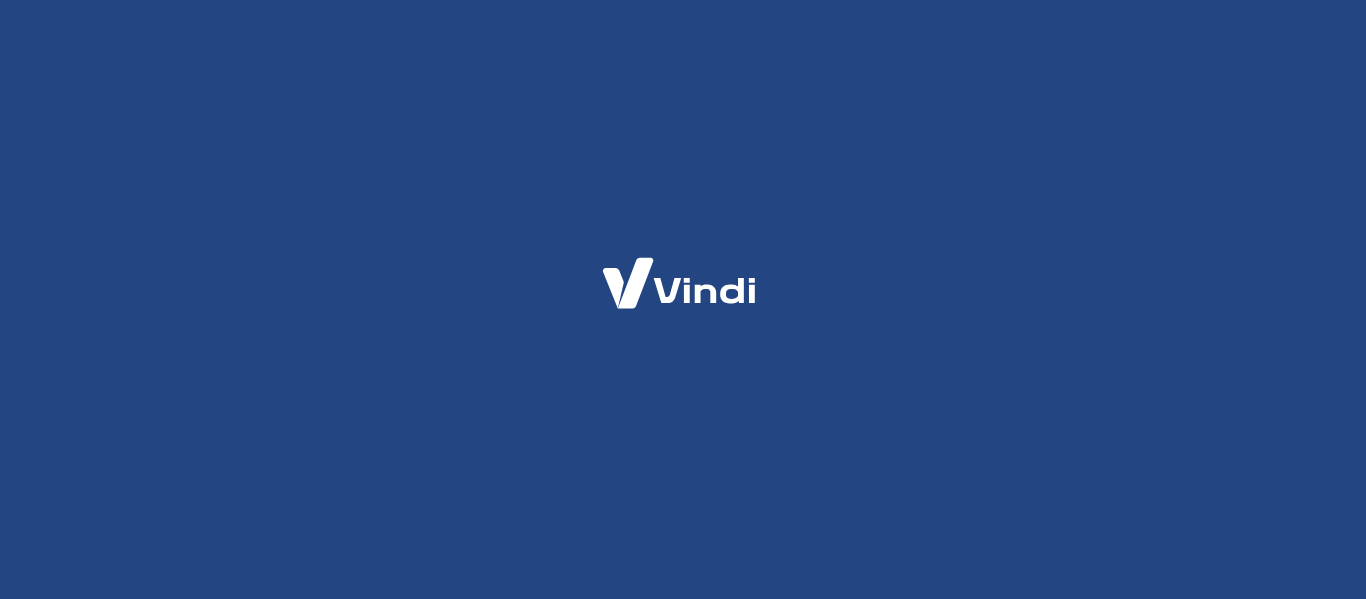 scroll, scrollTop: 0, scrollLeft: 0, axis: both 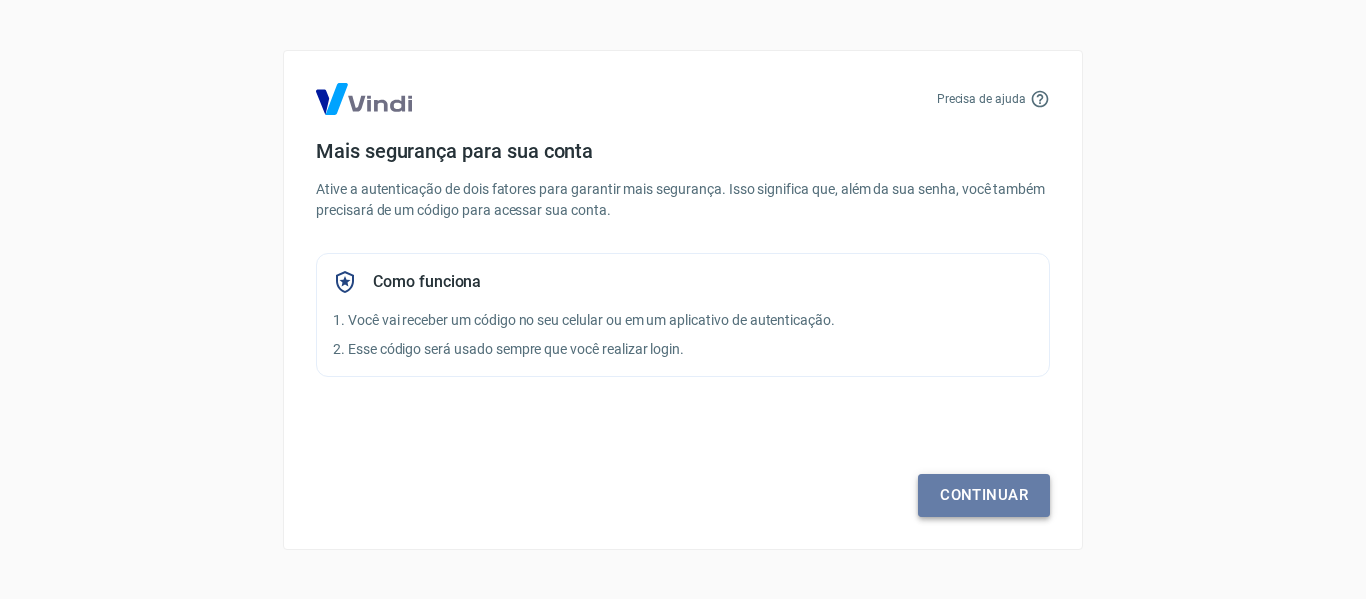click on "Continuar" at bounding box center [984, 495] 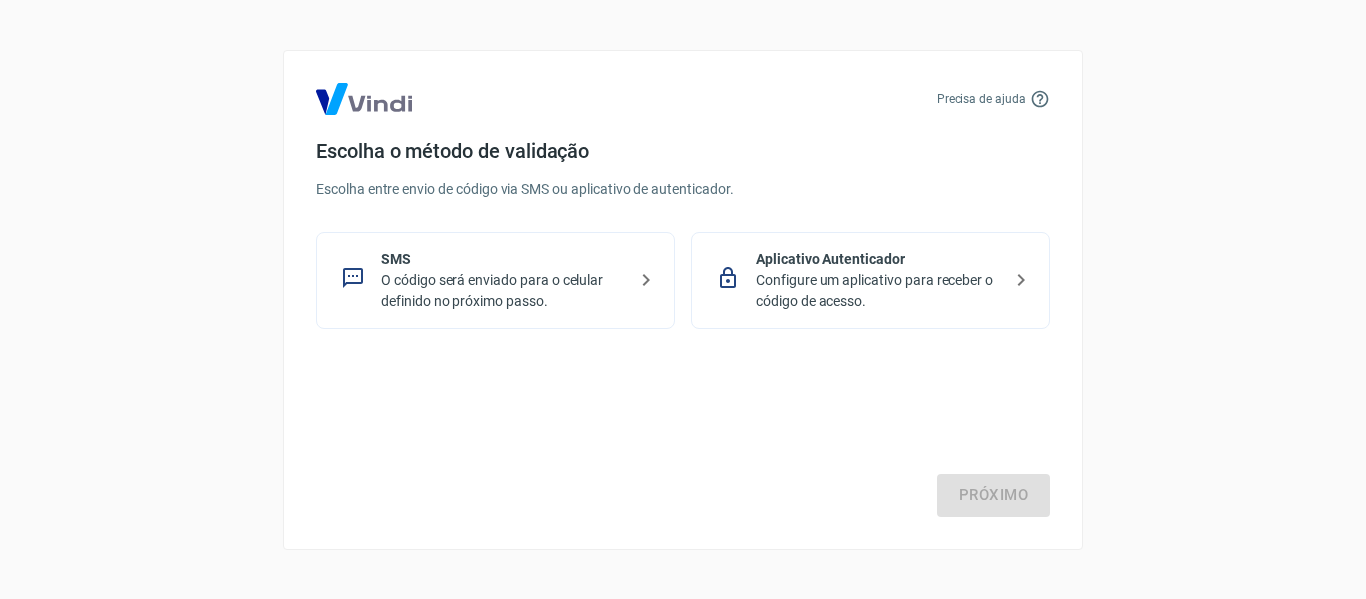 click on "Configure um aplicativo para receber o código de acesso." at bounding box center (878, 291) 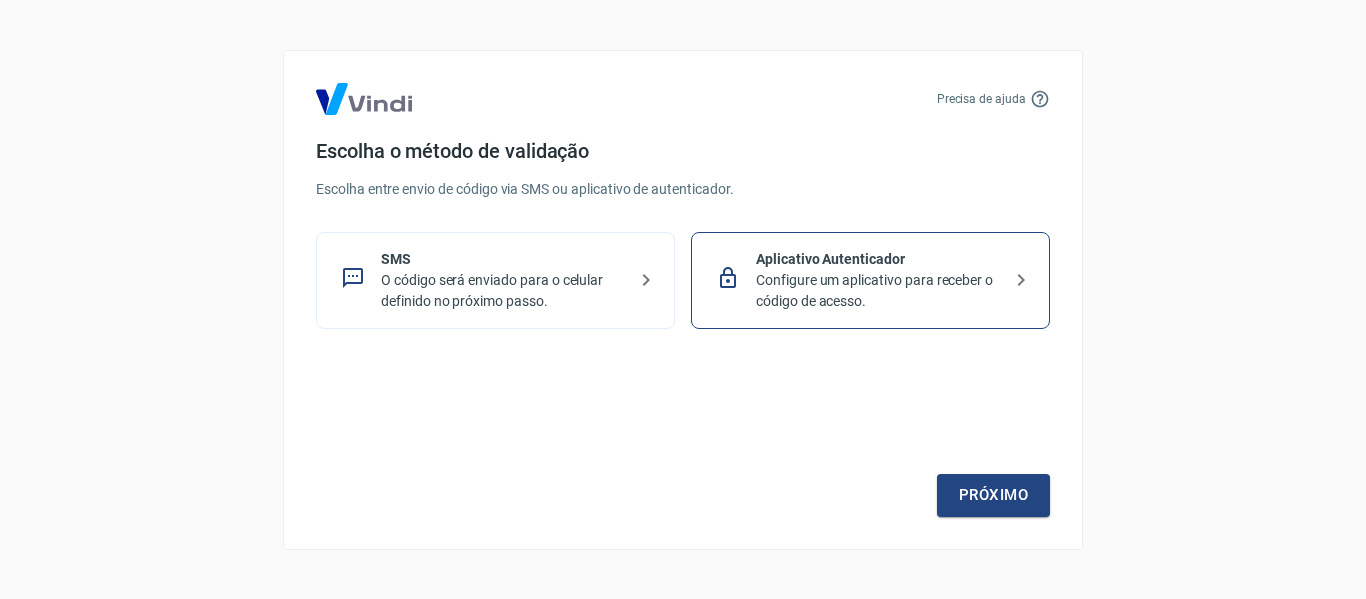 click on "Aplicativo Autenticador" at bounding box center [878, 259] 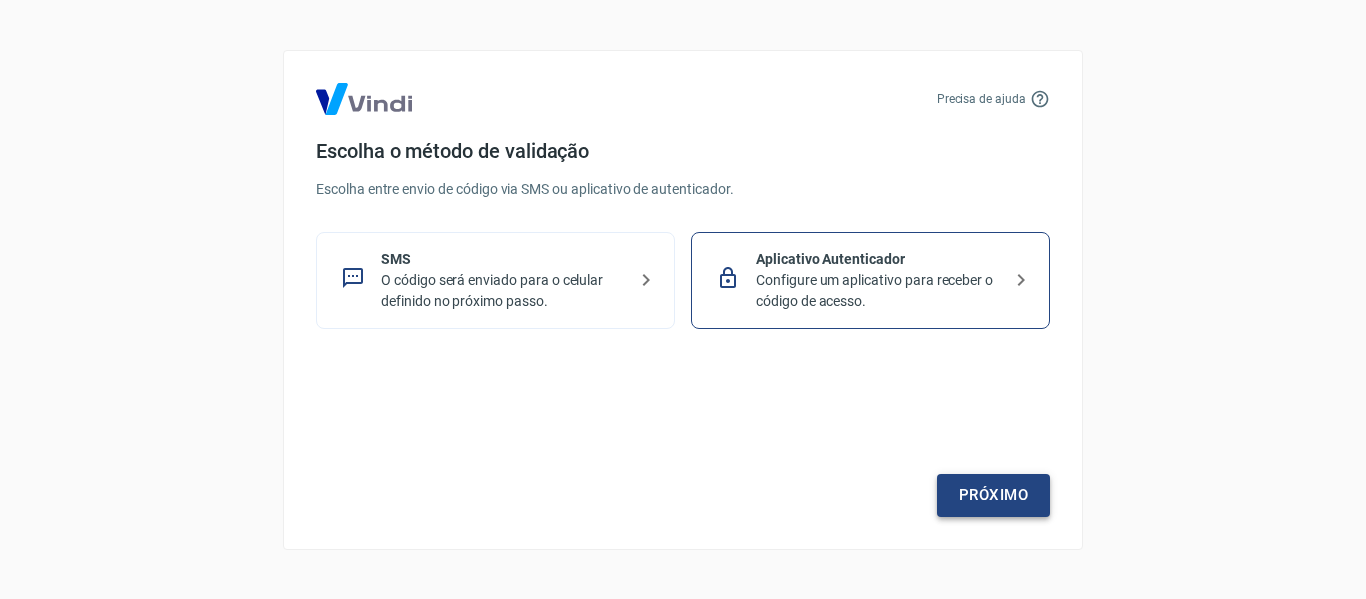 click on "Próximo" at bounding box center (993, 495) 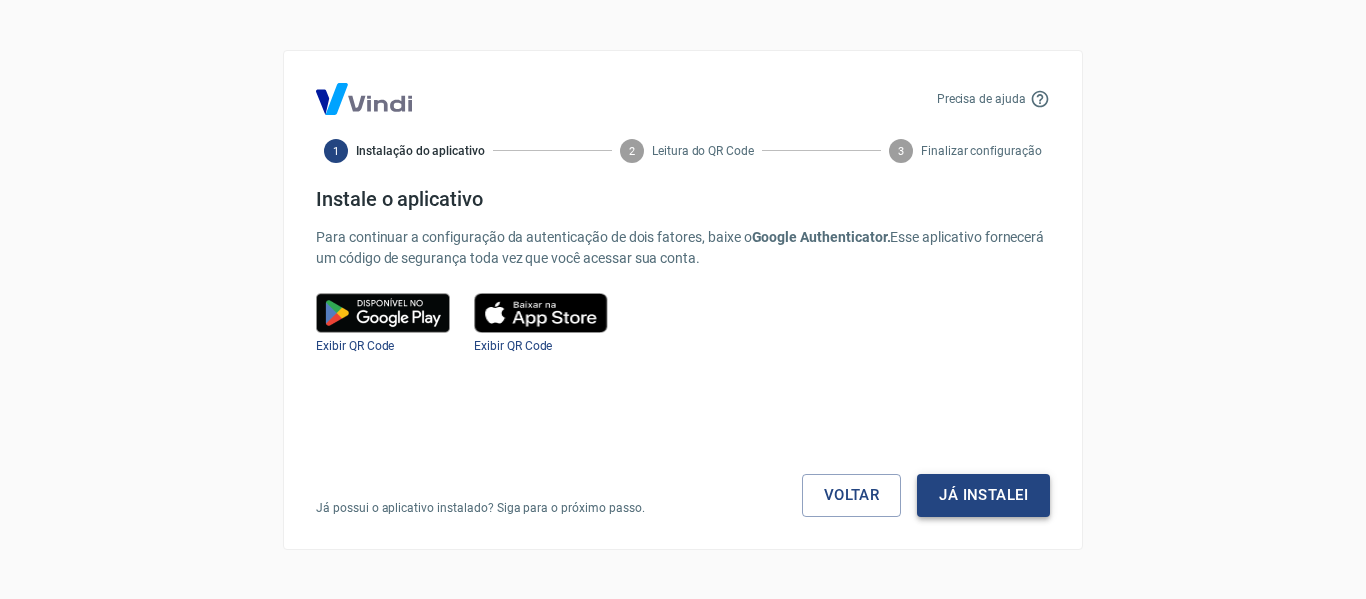 click on "Já instalei" at bounding box center (983, 495) 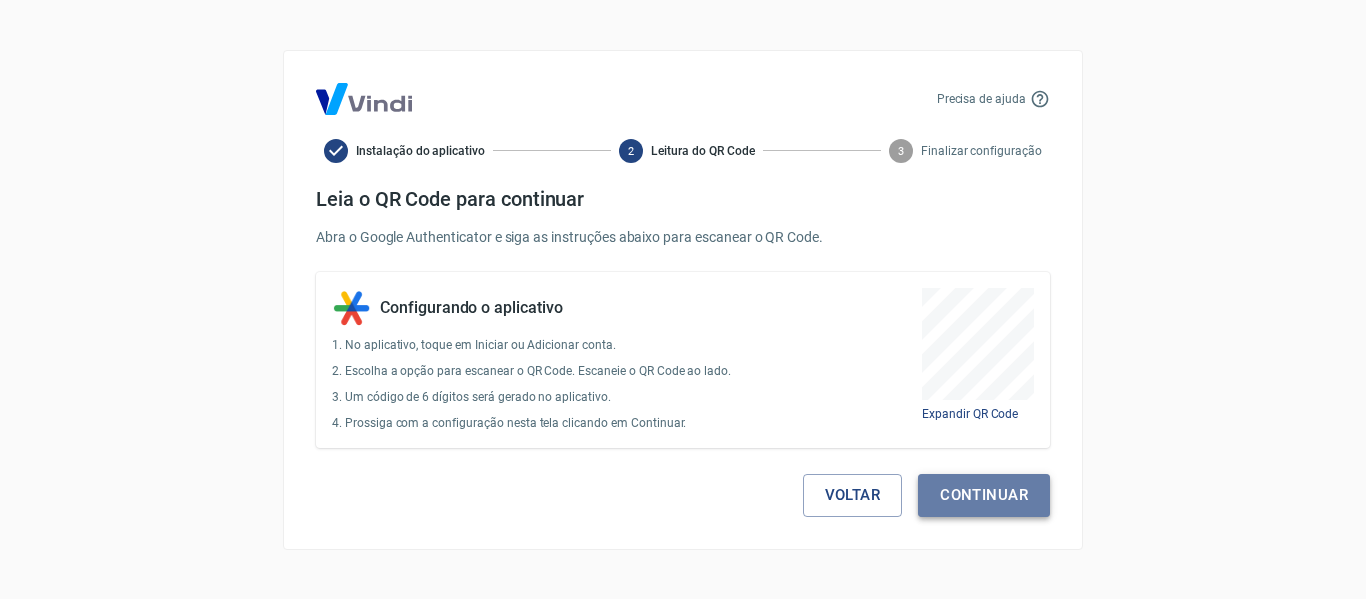 click on "Continuar" at bounding box center [984, 495] 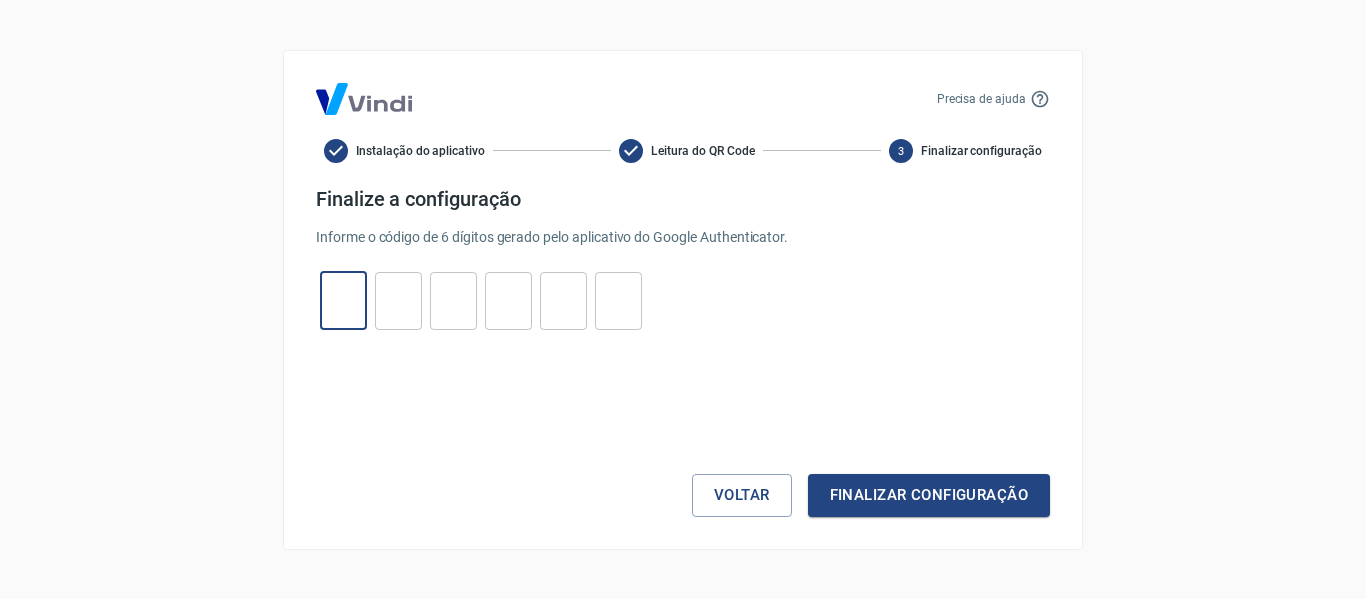 click at bounding box center [343, 300] 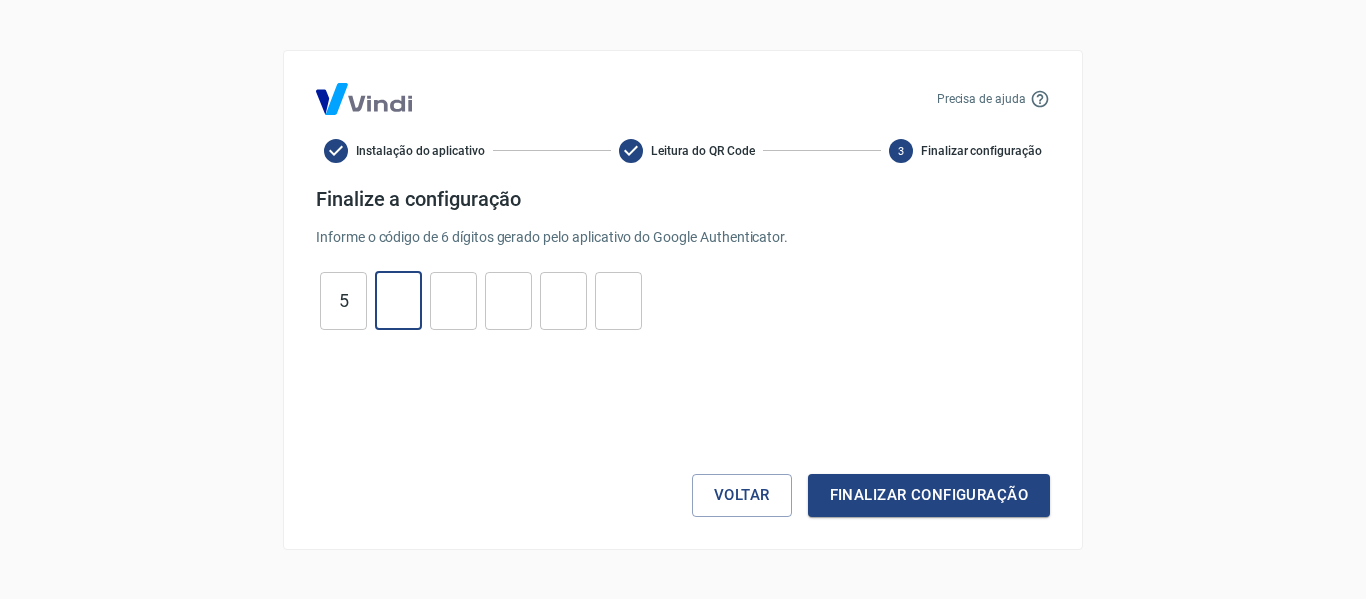 type on "8" 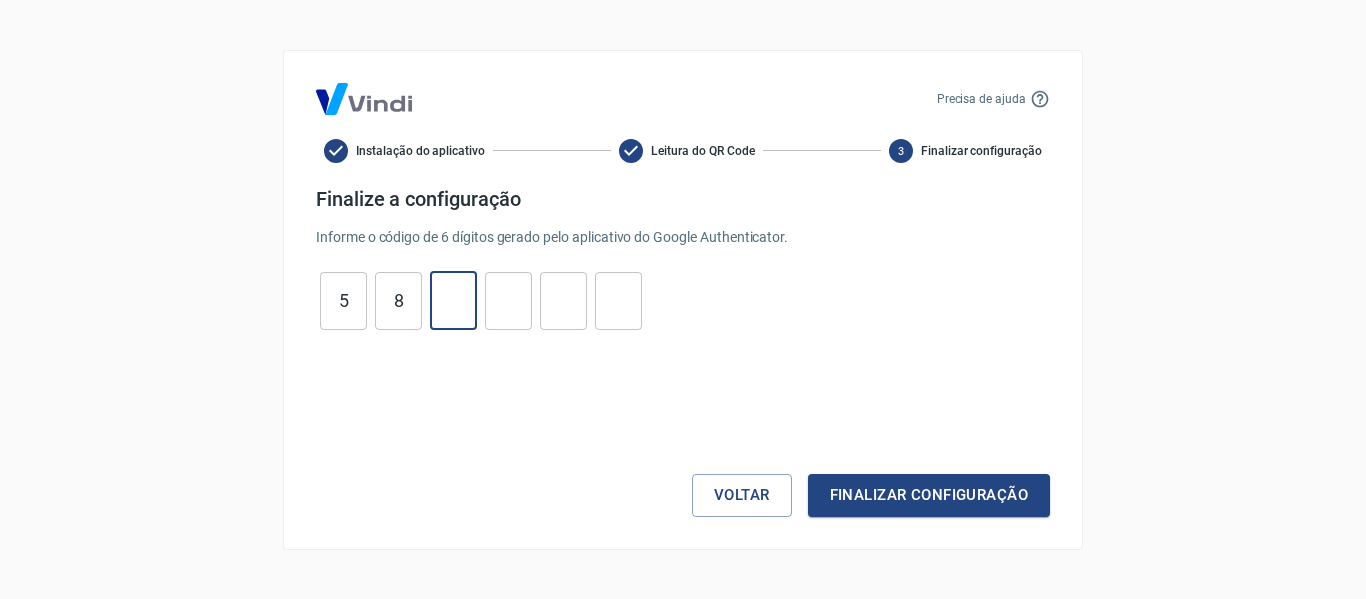 type on "5" 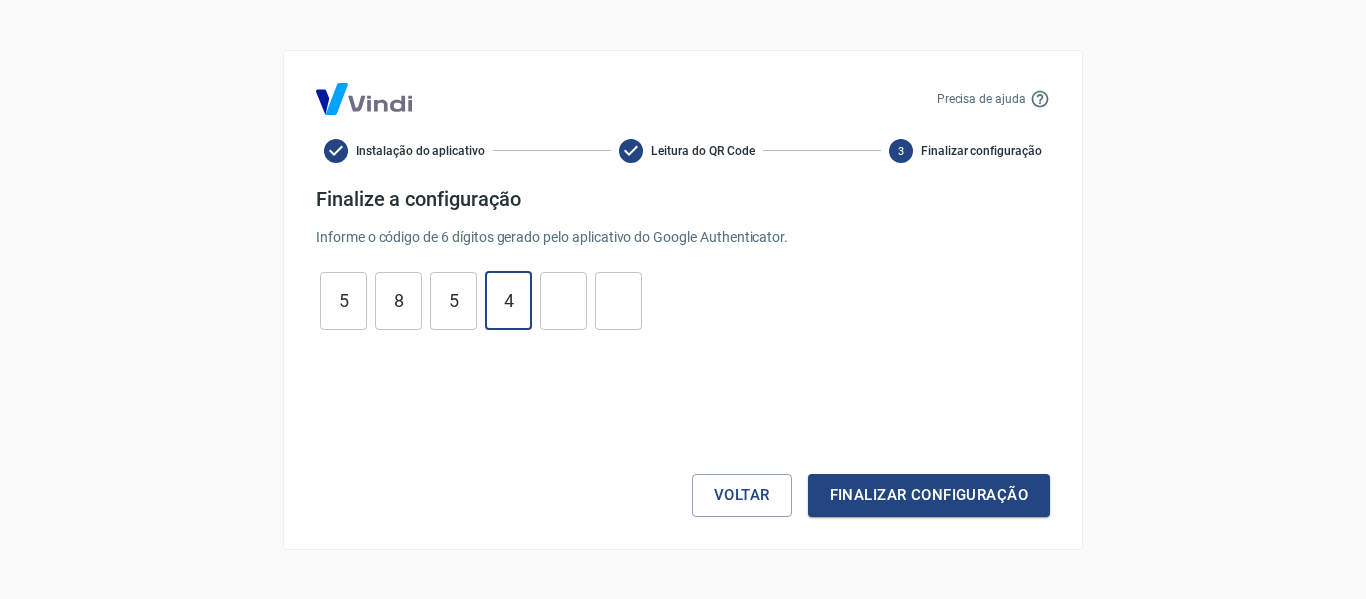type on "4" 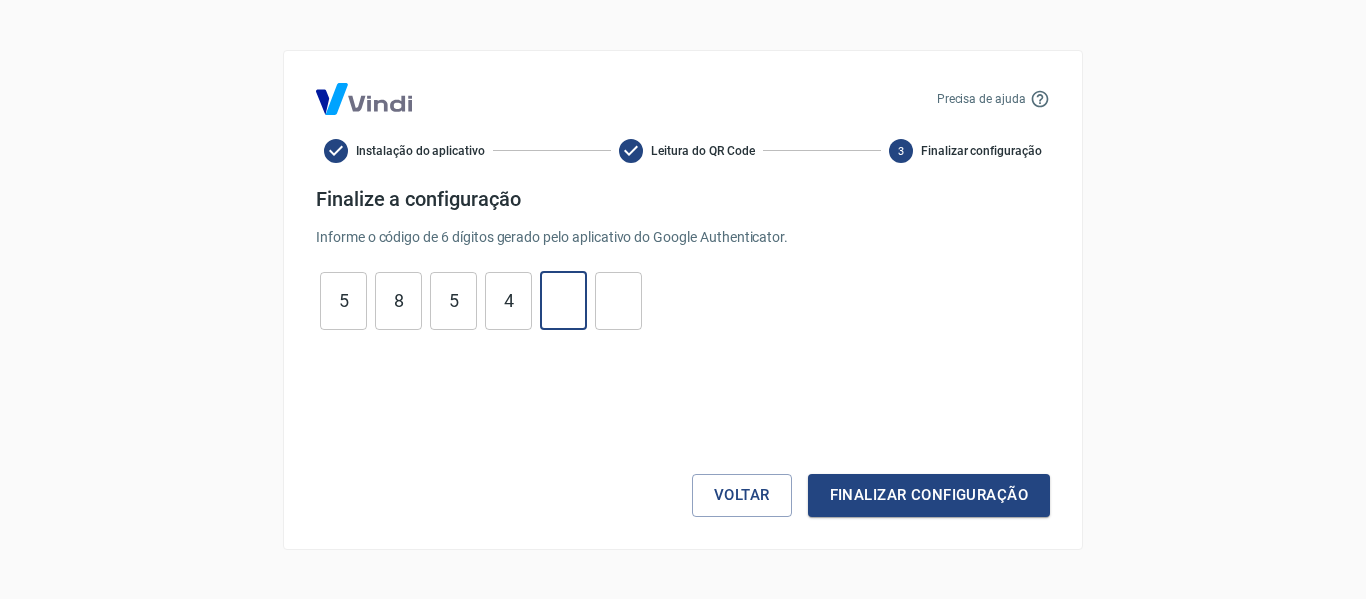 type on "8" 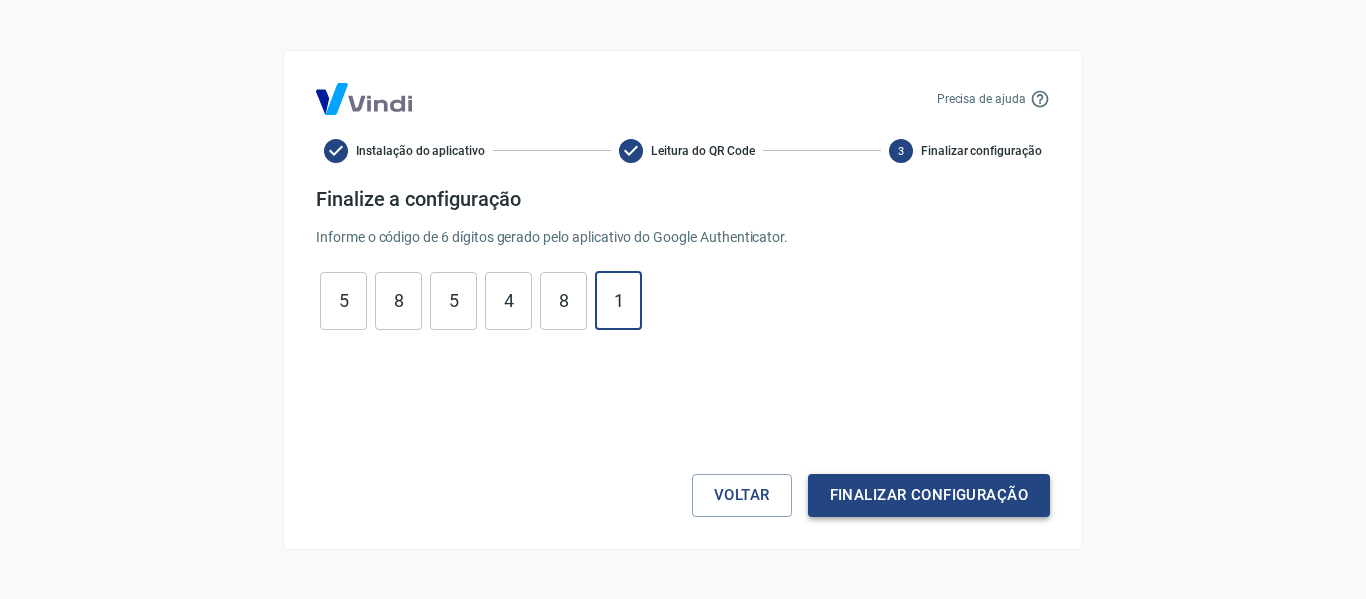 type on "1" 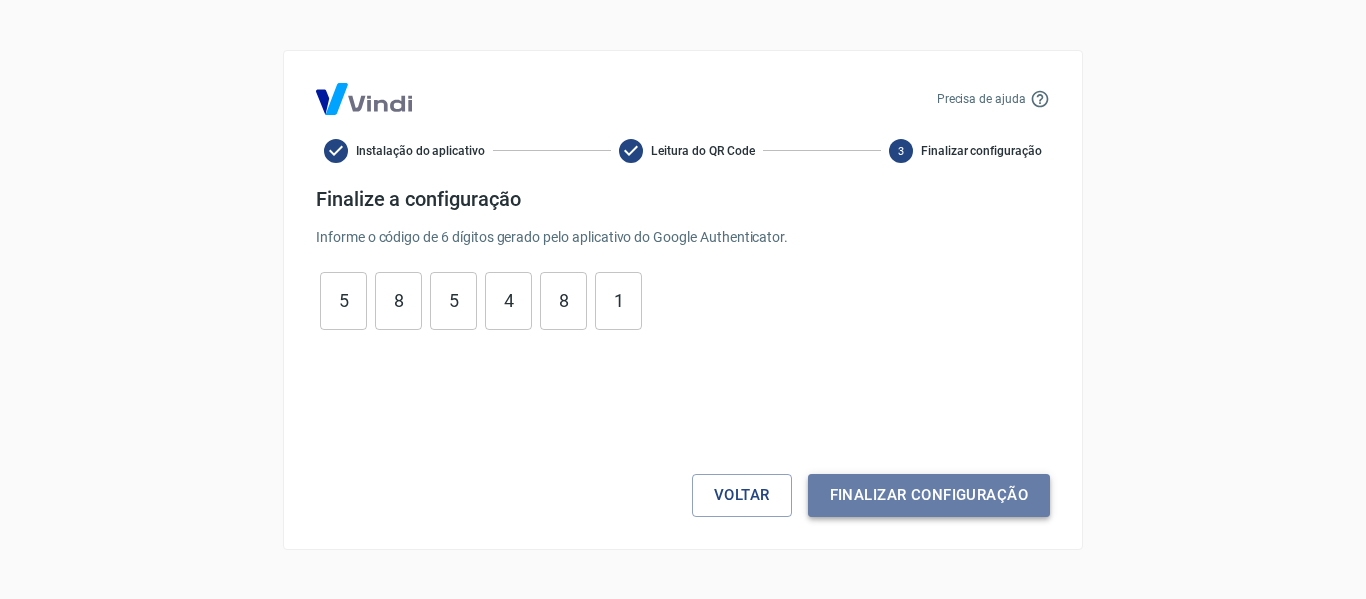 click on "Finalizar configuração" at bounding box center (929, 495) 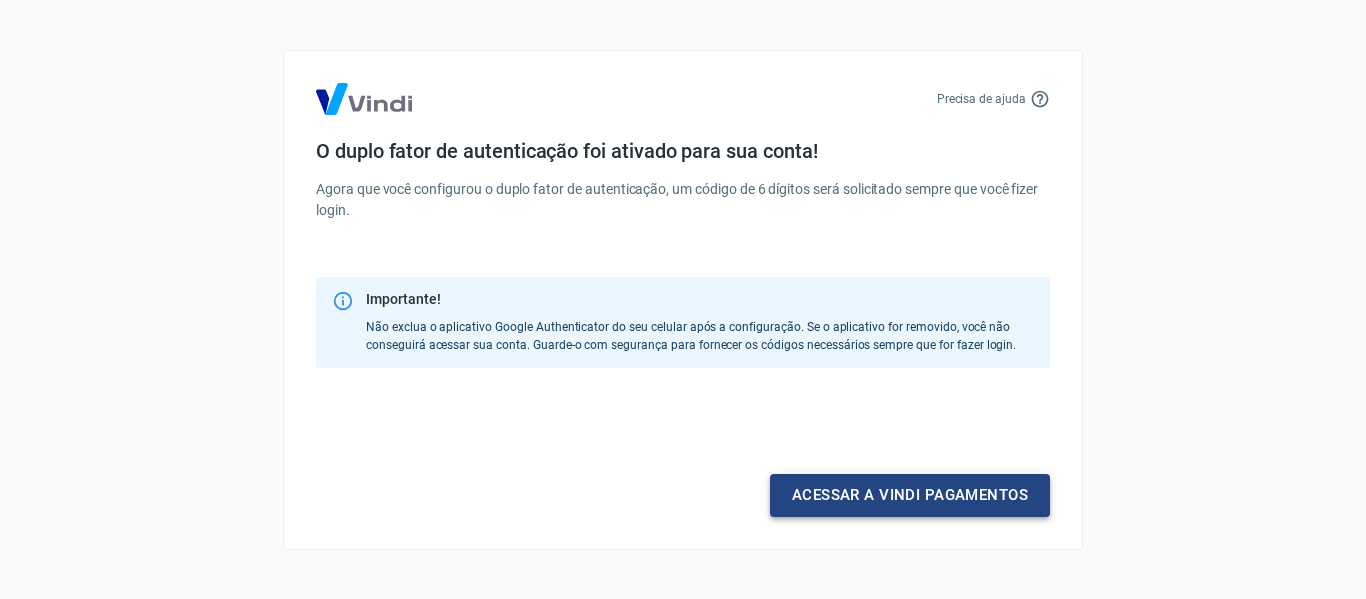 click on "Acessar a Vindi pagamentos" at bounding box center (910, 495) 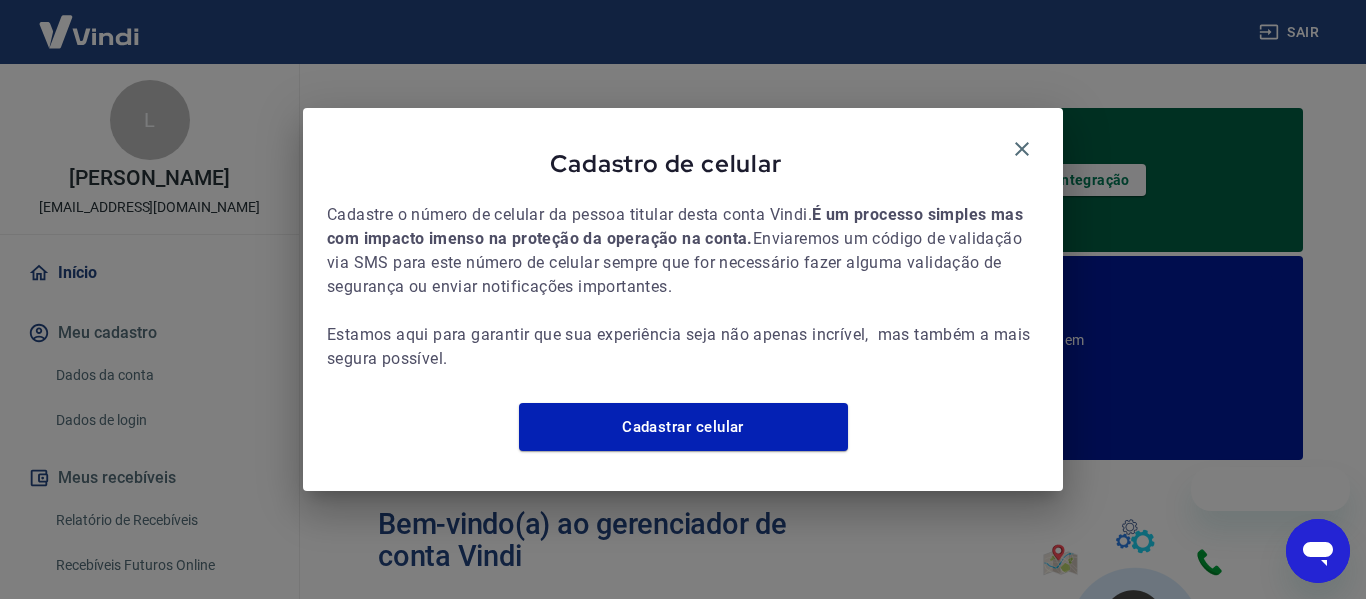 scroll, scrollTop: 0, scrollLeft: 0, axis: both 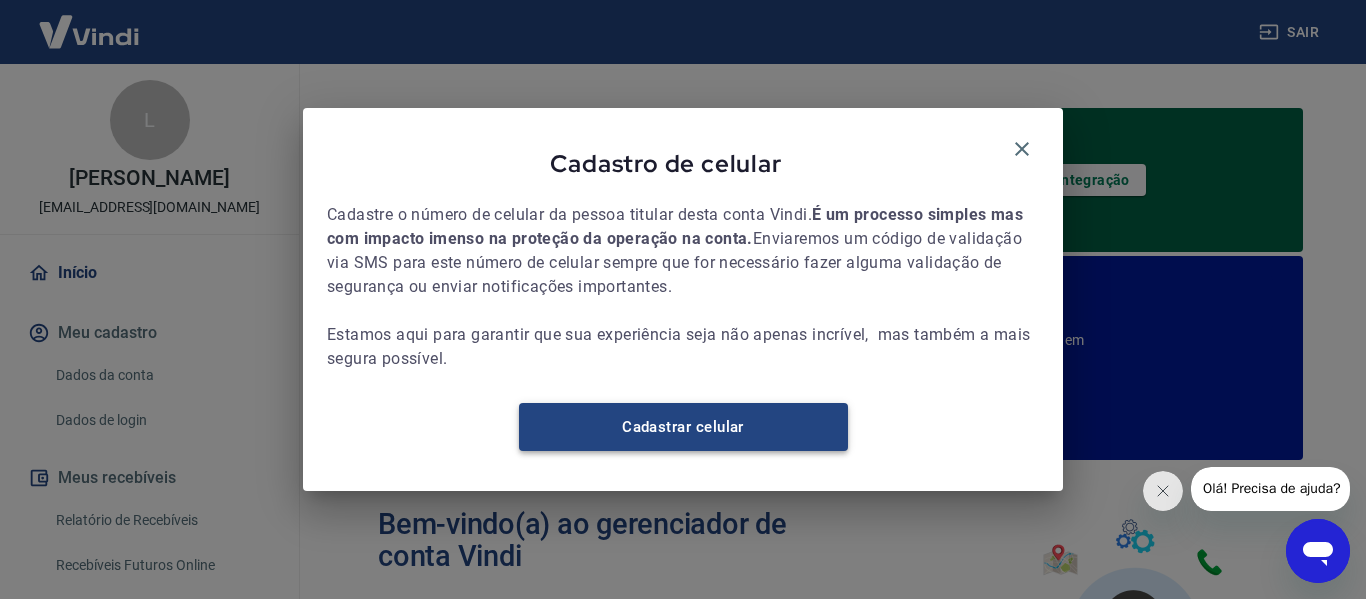 click on "Cadastrar celular" at bounding box center [683, 427] 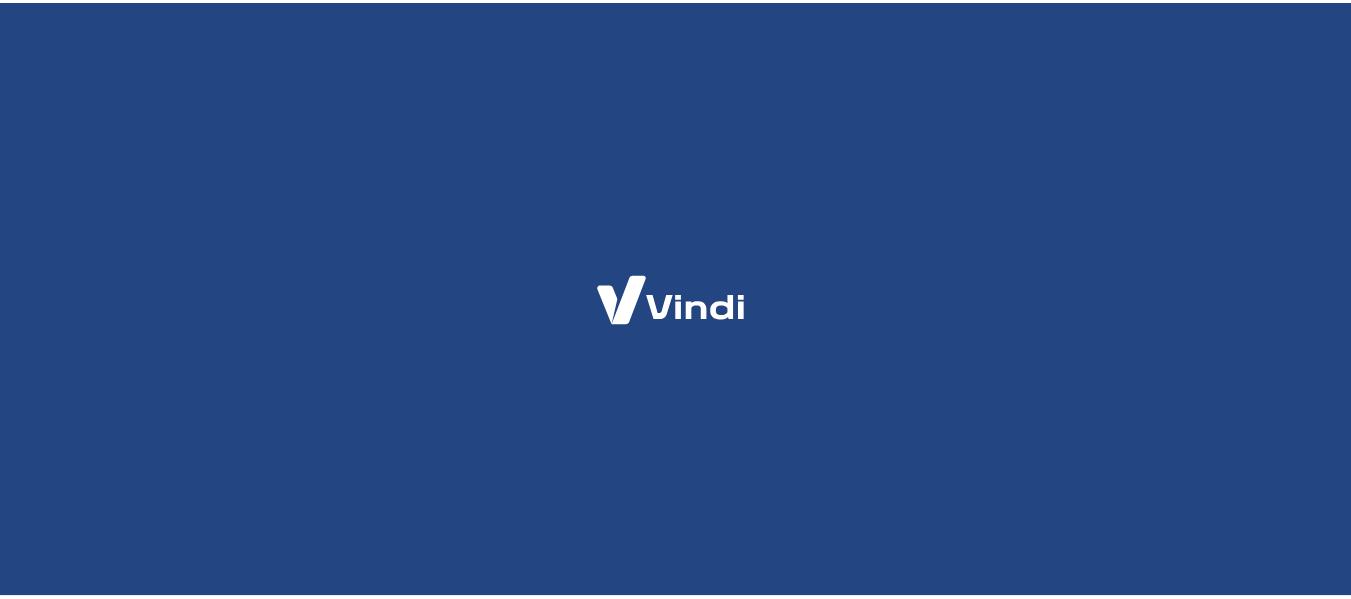 scroll, scrollTop: 0, scrollLeft: 0, axis: both 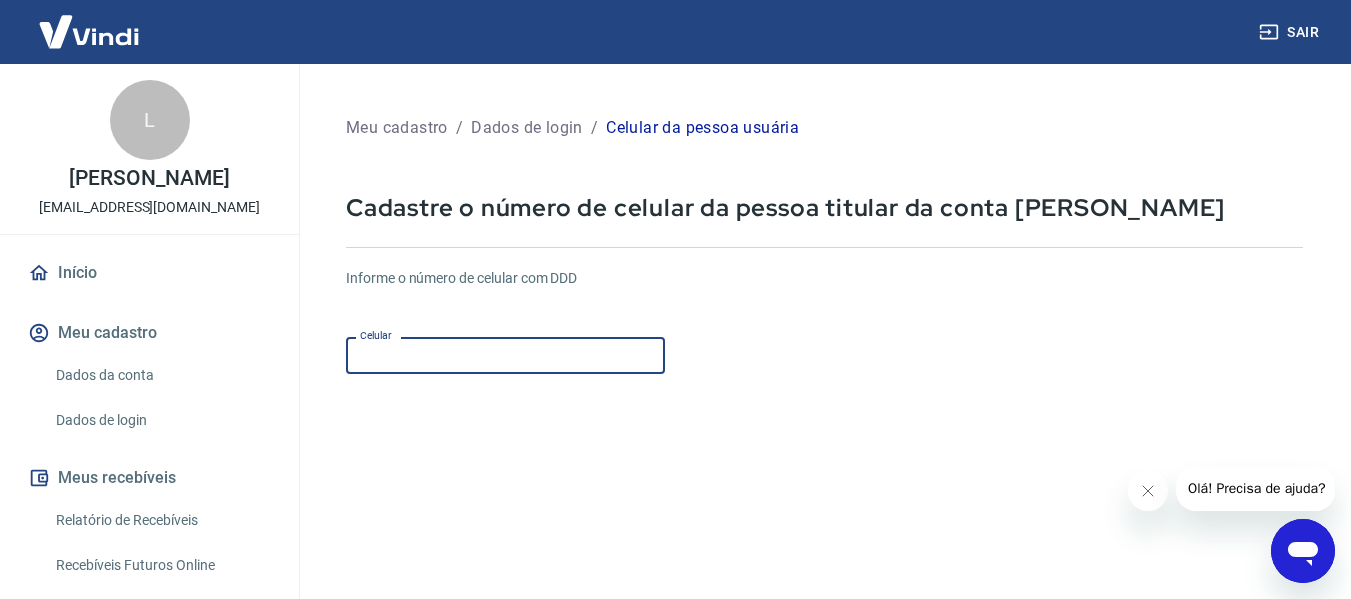click on "Celular" at bounding box center (505, 355) 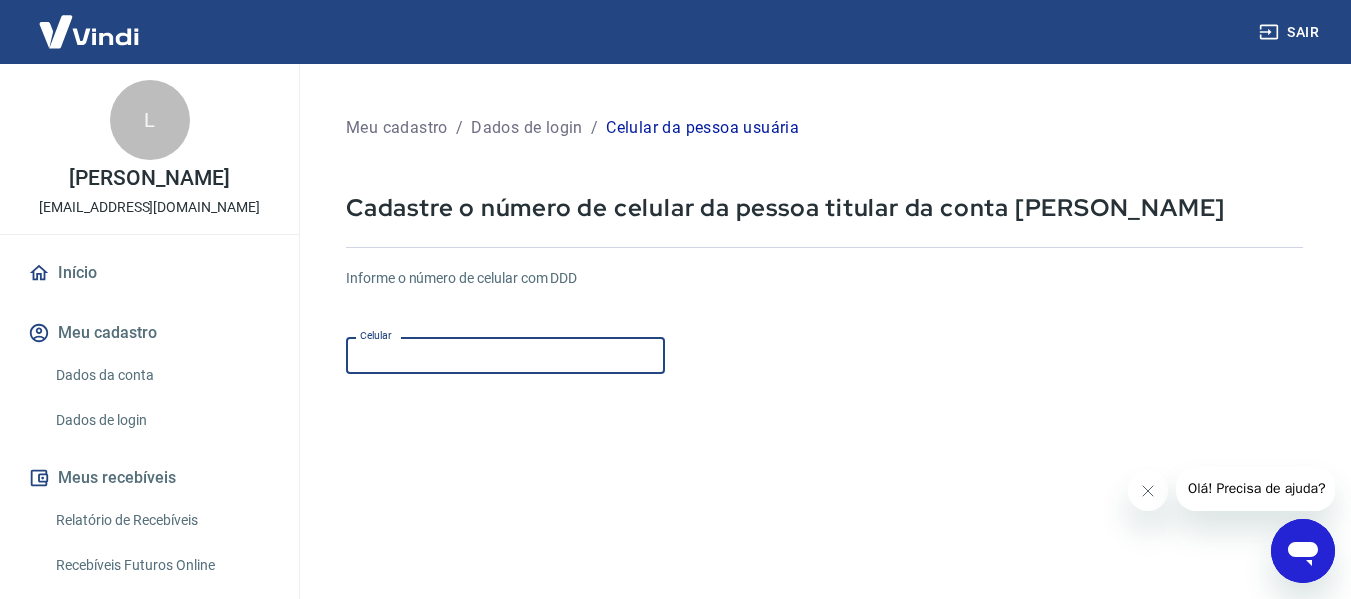type on "[PHONE_NUMBER]" 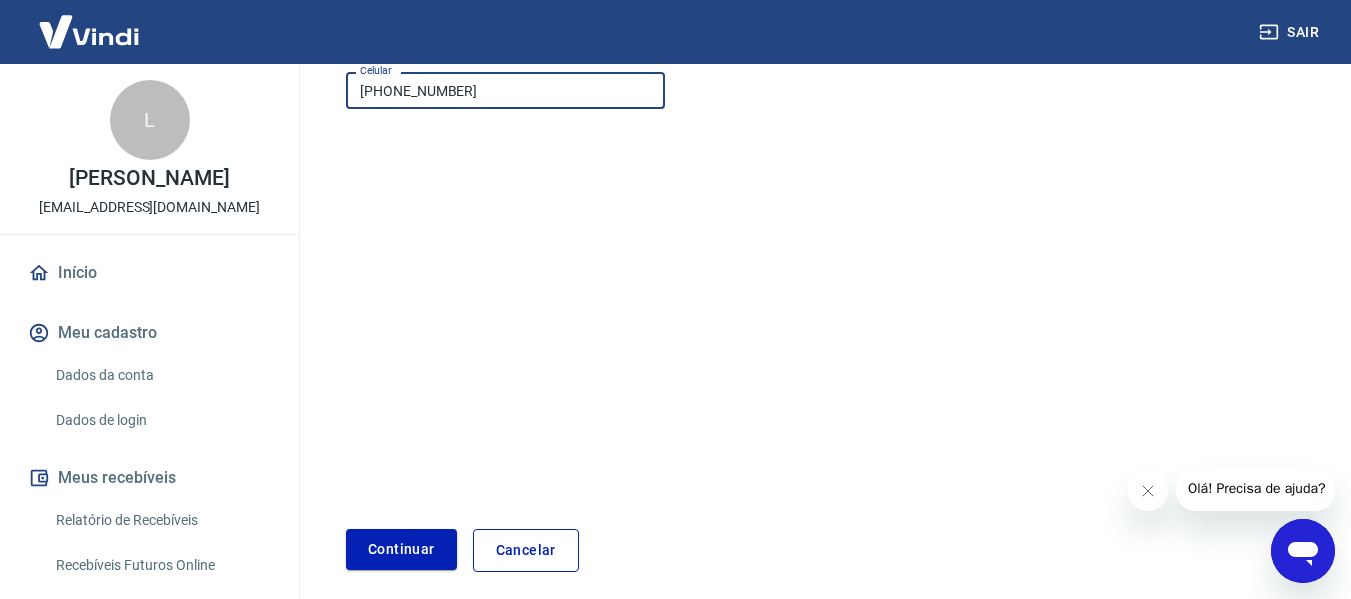 scroll, scrollTop: 348, scrollLeft: 0, axis: vertical 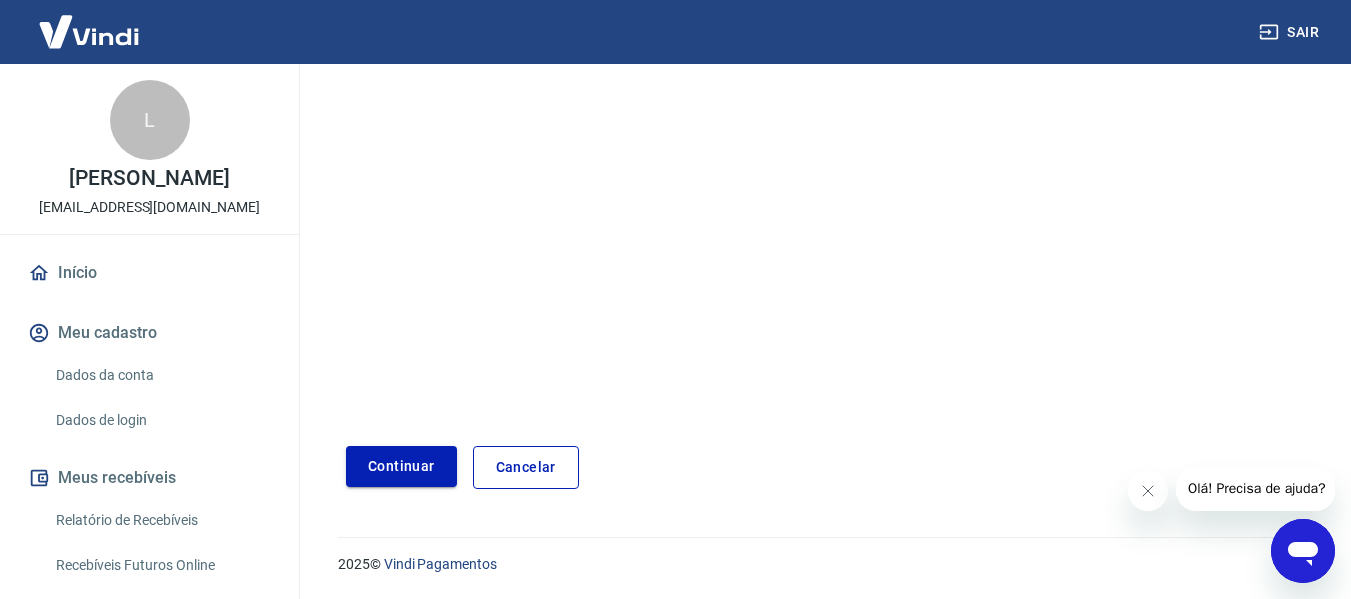 click on "Continuar" at bounding box center [401, 466] 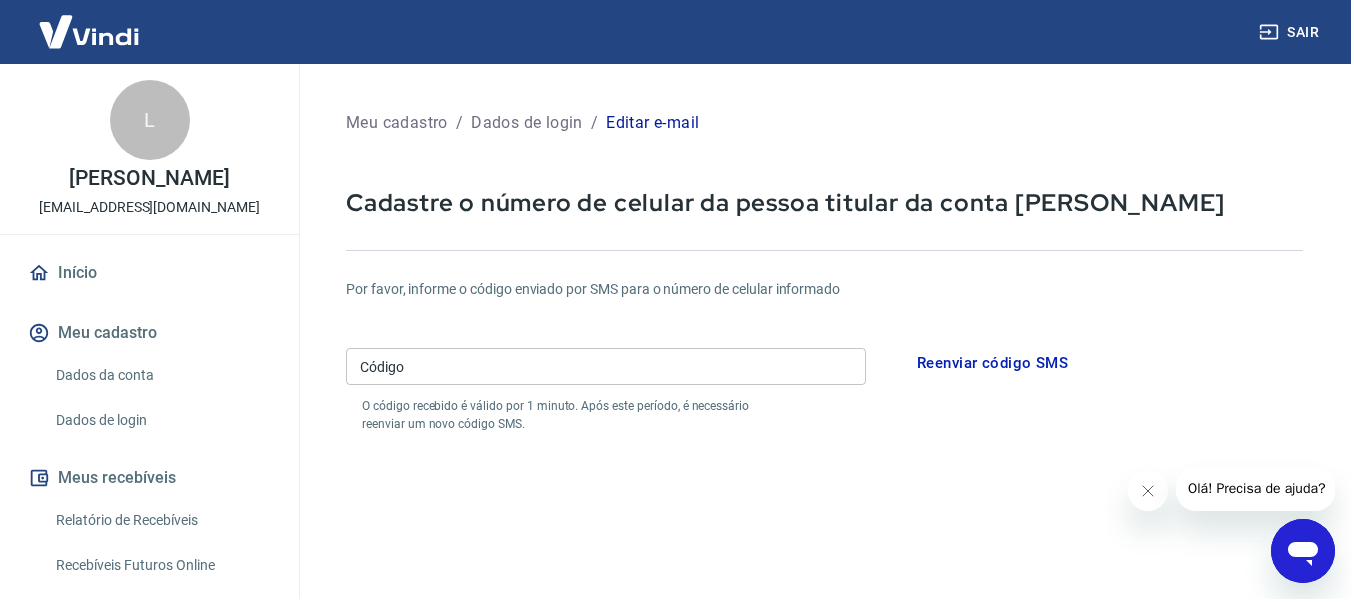 scroll, scrollTop: 0, scrollLeft: 0, axis: both 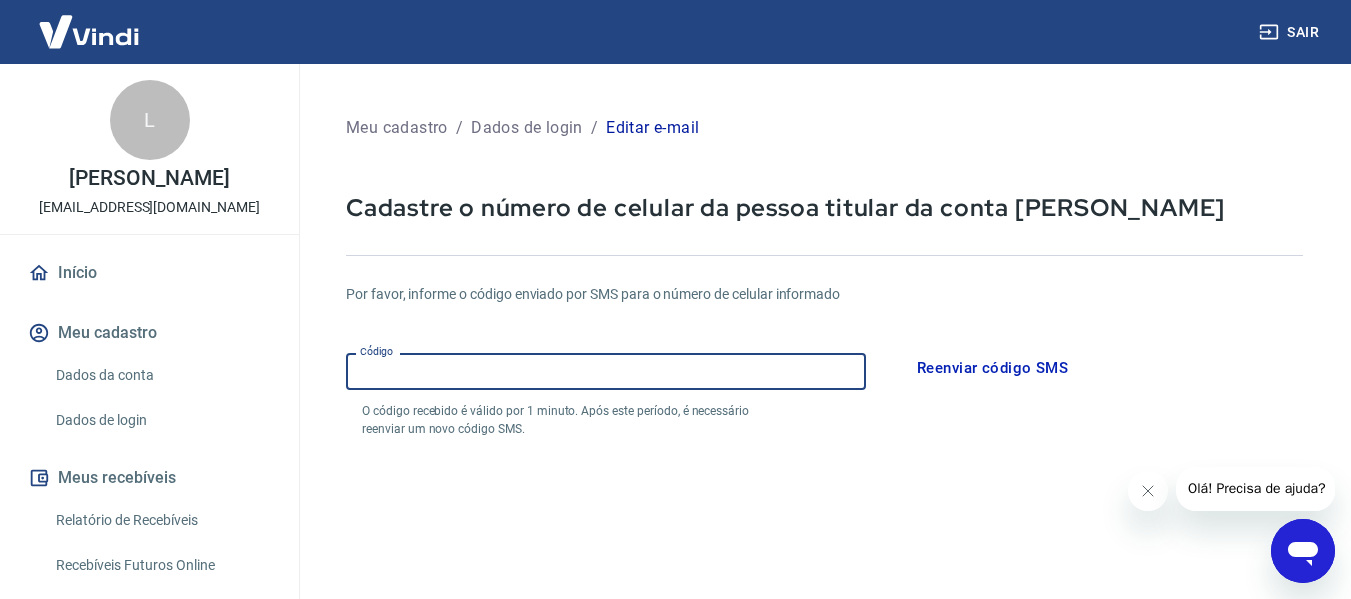 click on "Código" at bounding box center [606, 371] 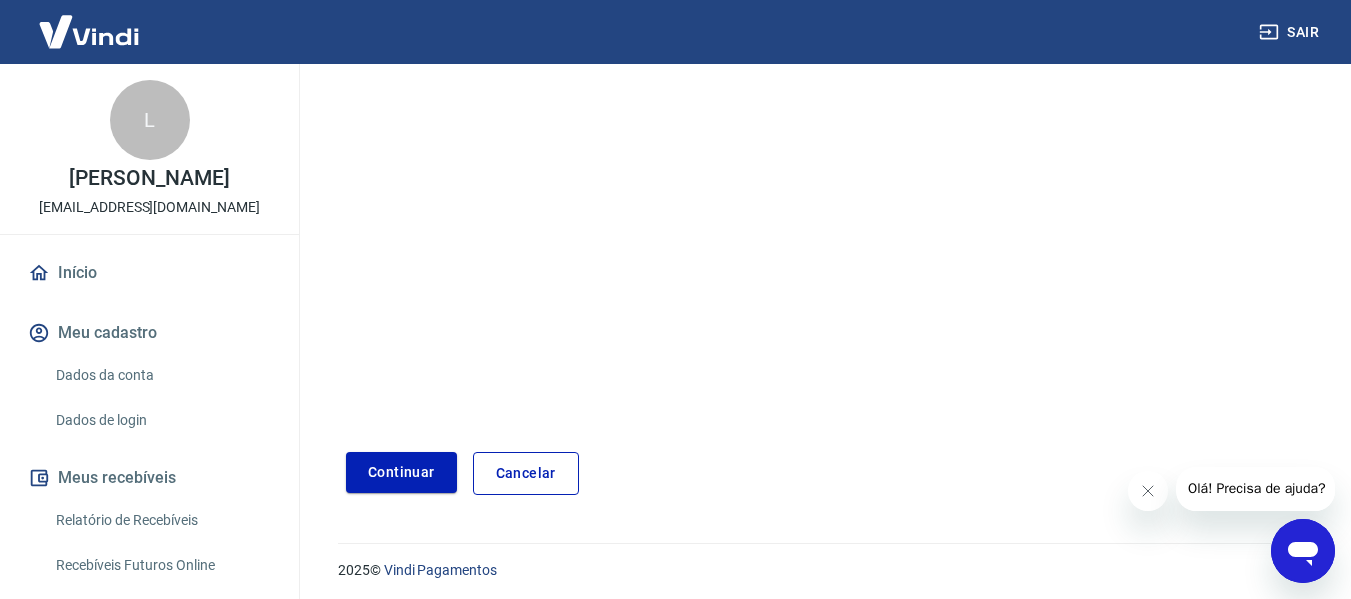 scroll, scrollTop: 424, scrollLeft: 0, axis: vertical 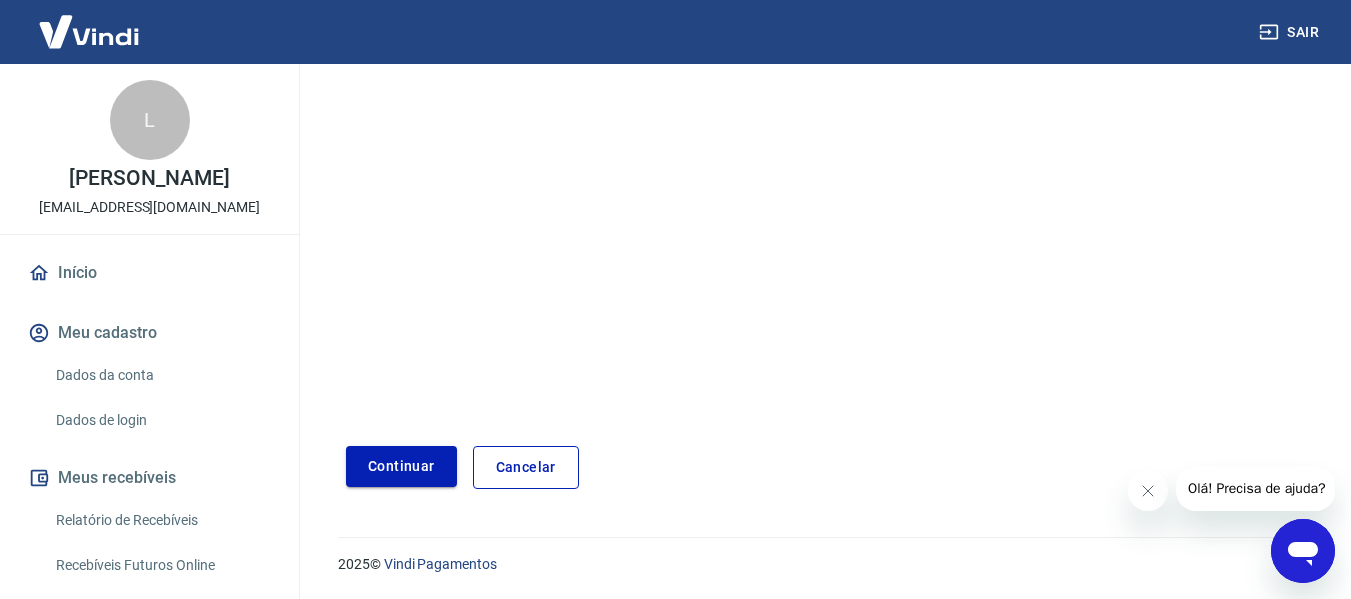 type on "582899" 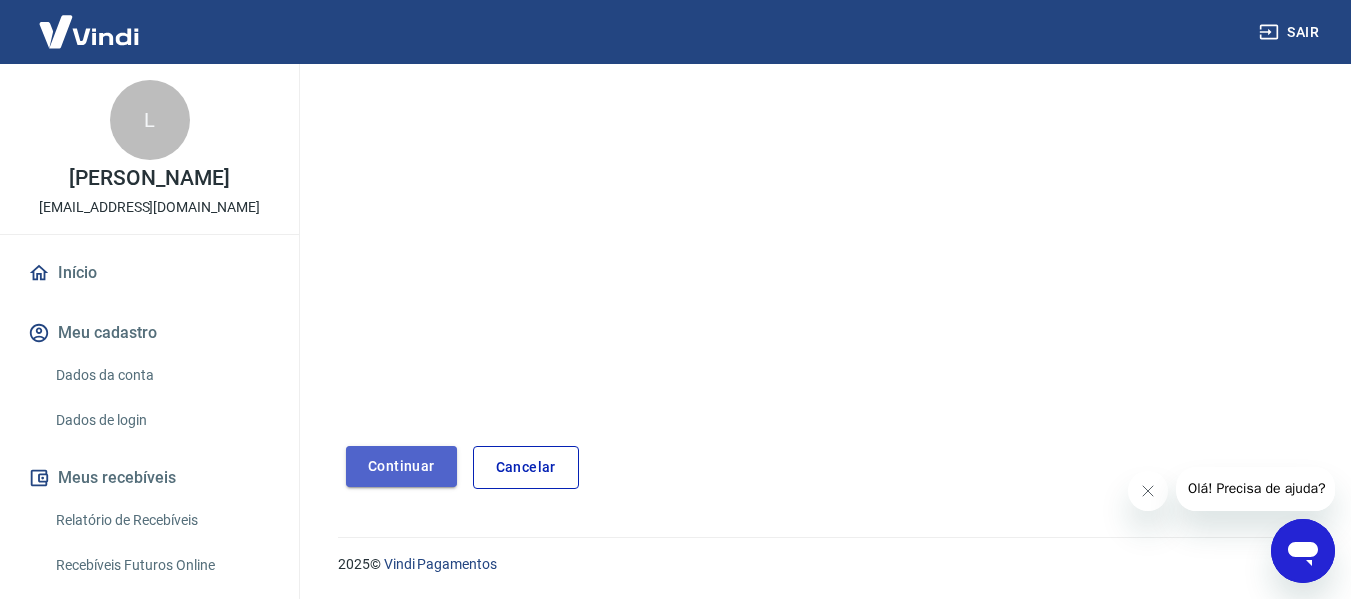 click on "Continuar" at bounding box center [401, 466] 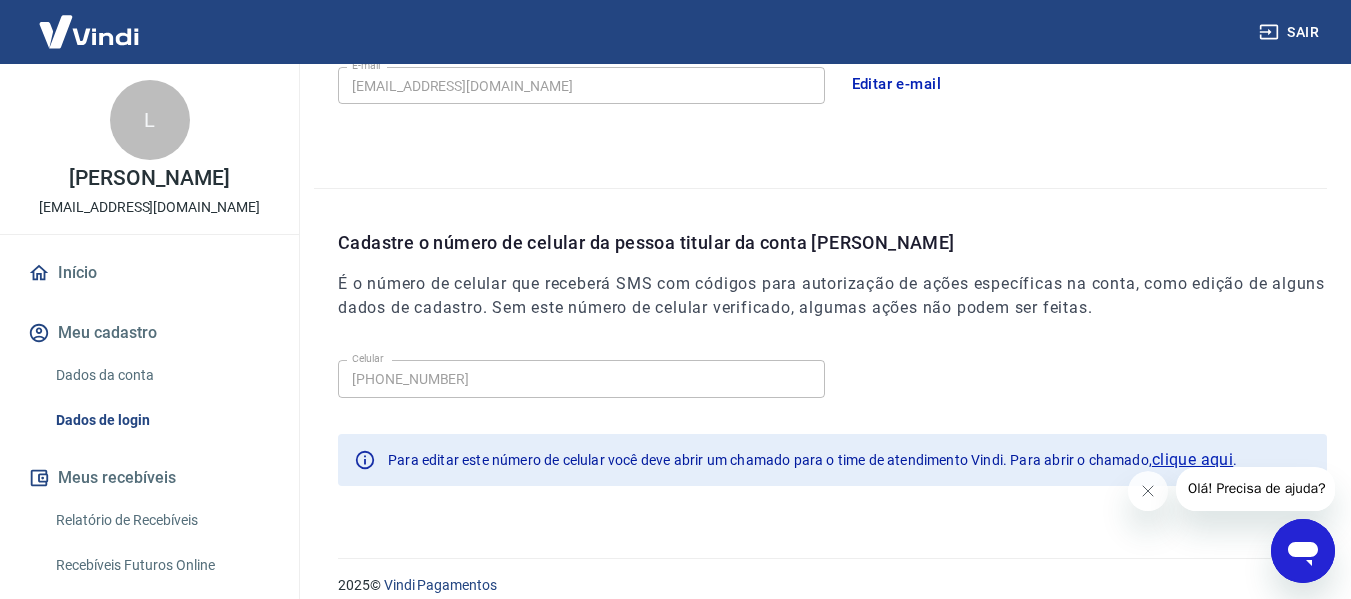 scroll, scrollTop: 666, scrollLeft: 0, axis: vertical 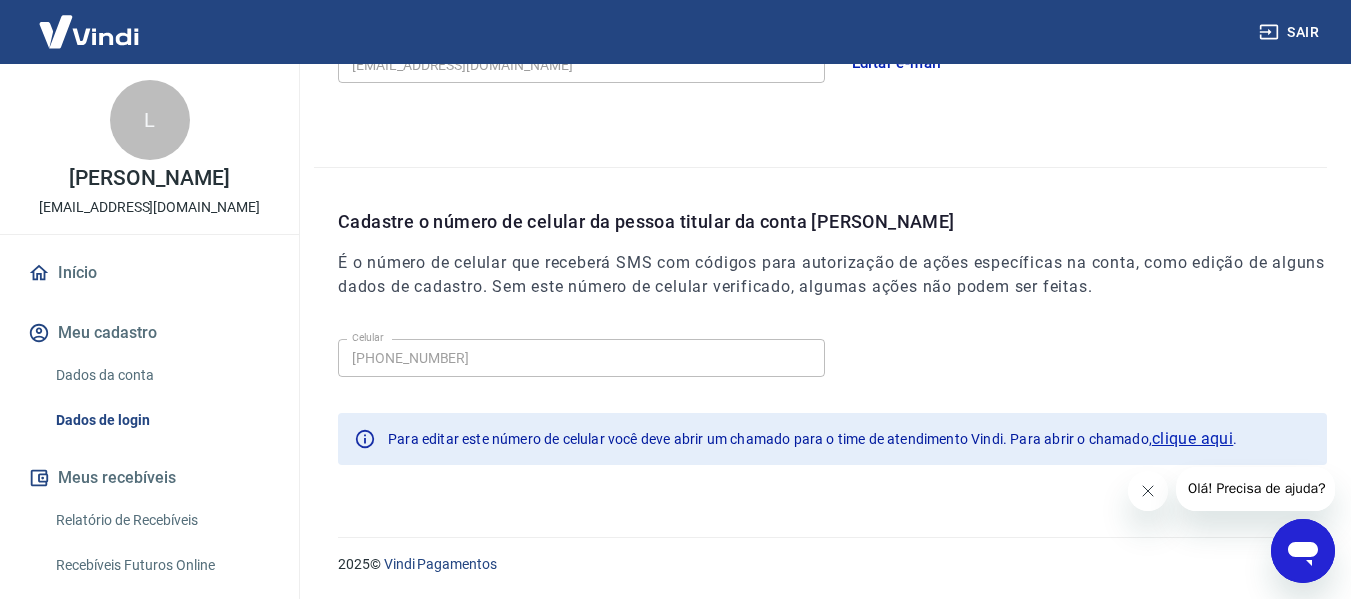 click 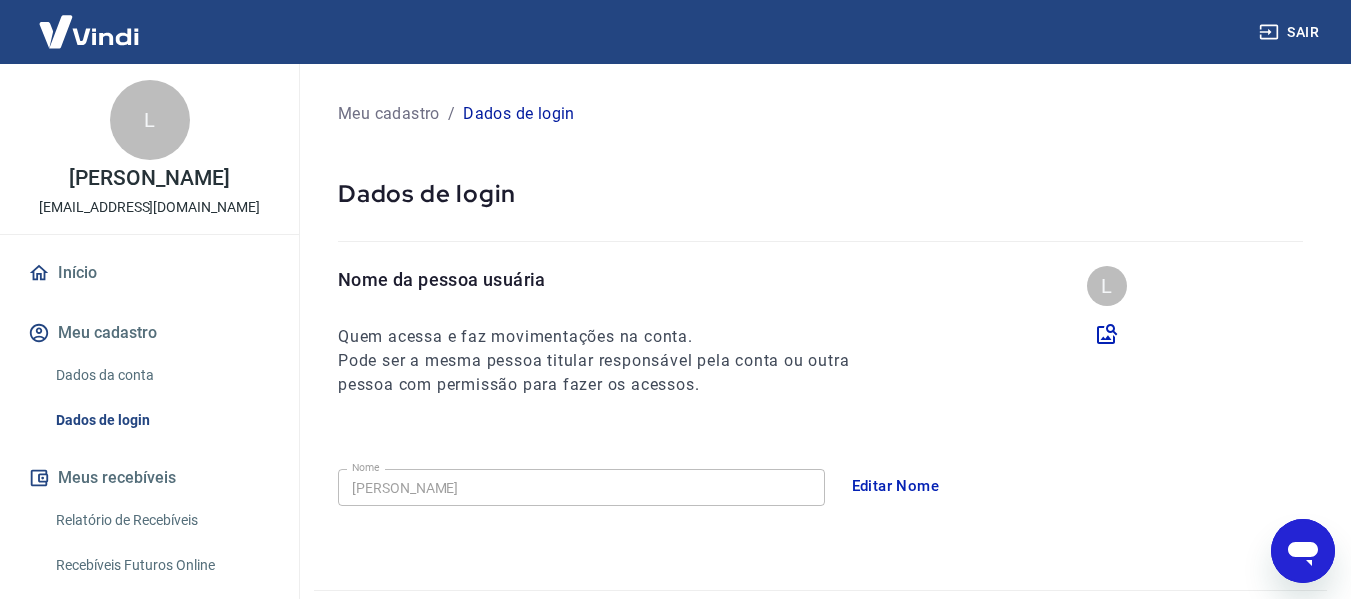 scroll, scrollTop: 0, scrollLeft: 0, axis: both 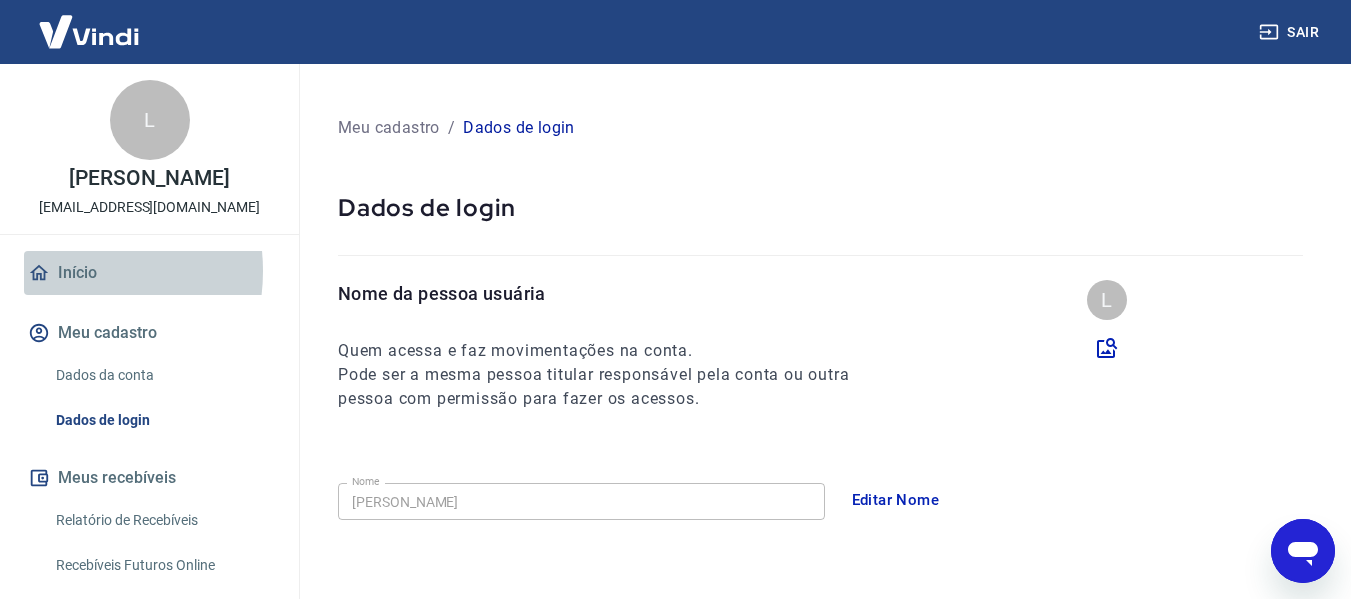 click on "Início" at bounding box center [149, 273] 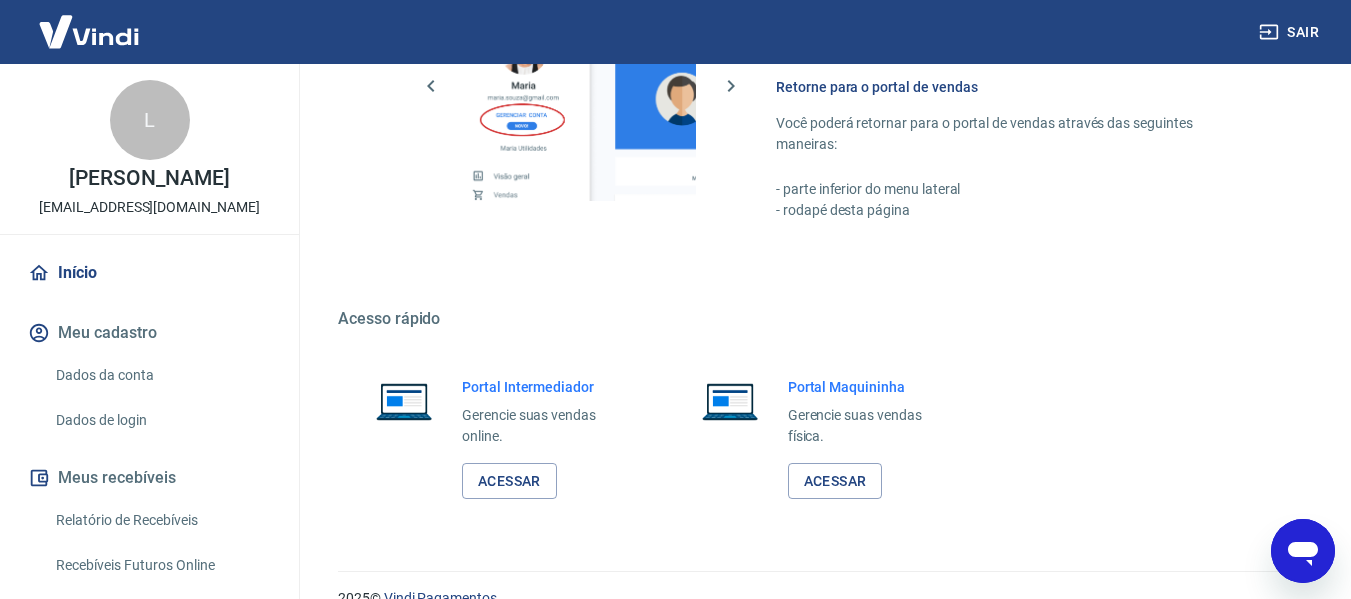 scroll, scrollTop: 1397, scrollLeft: 0, axis: vertical 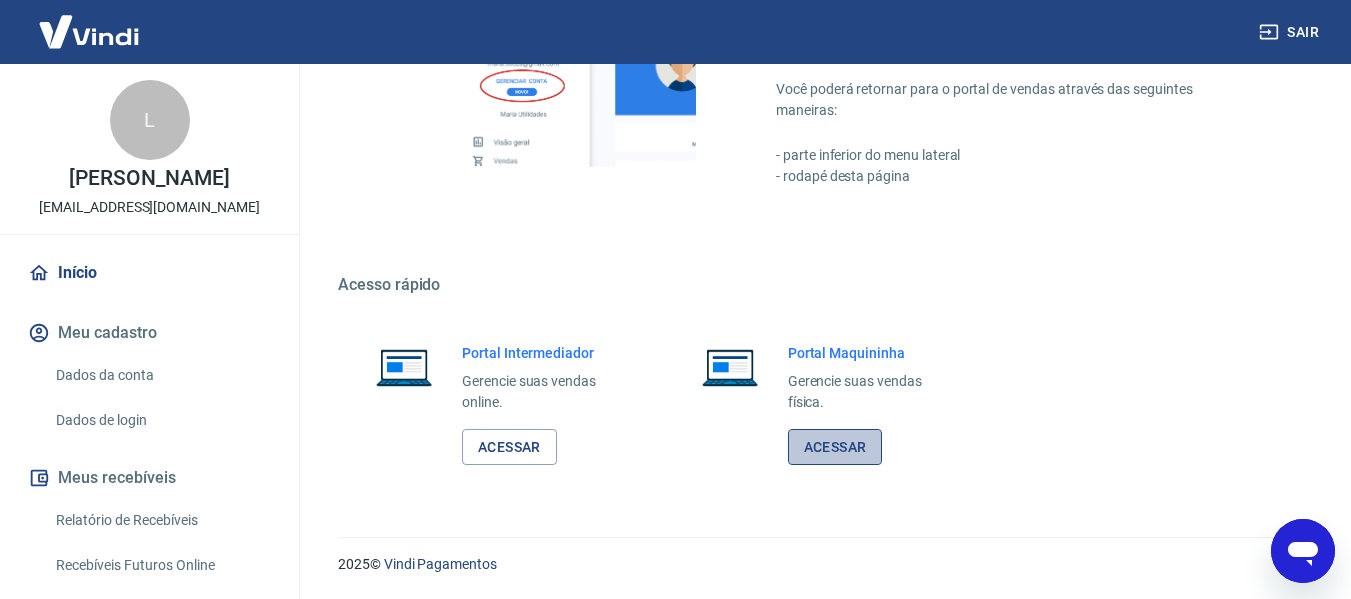 click on "Acessar" at bounding box center [835, 447] 